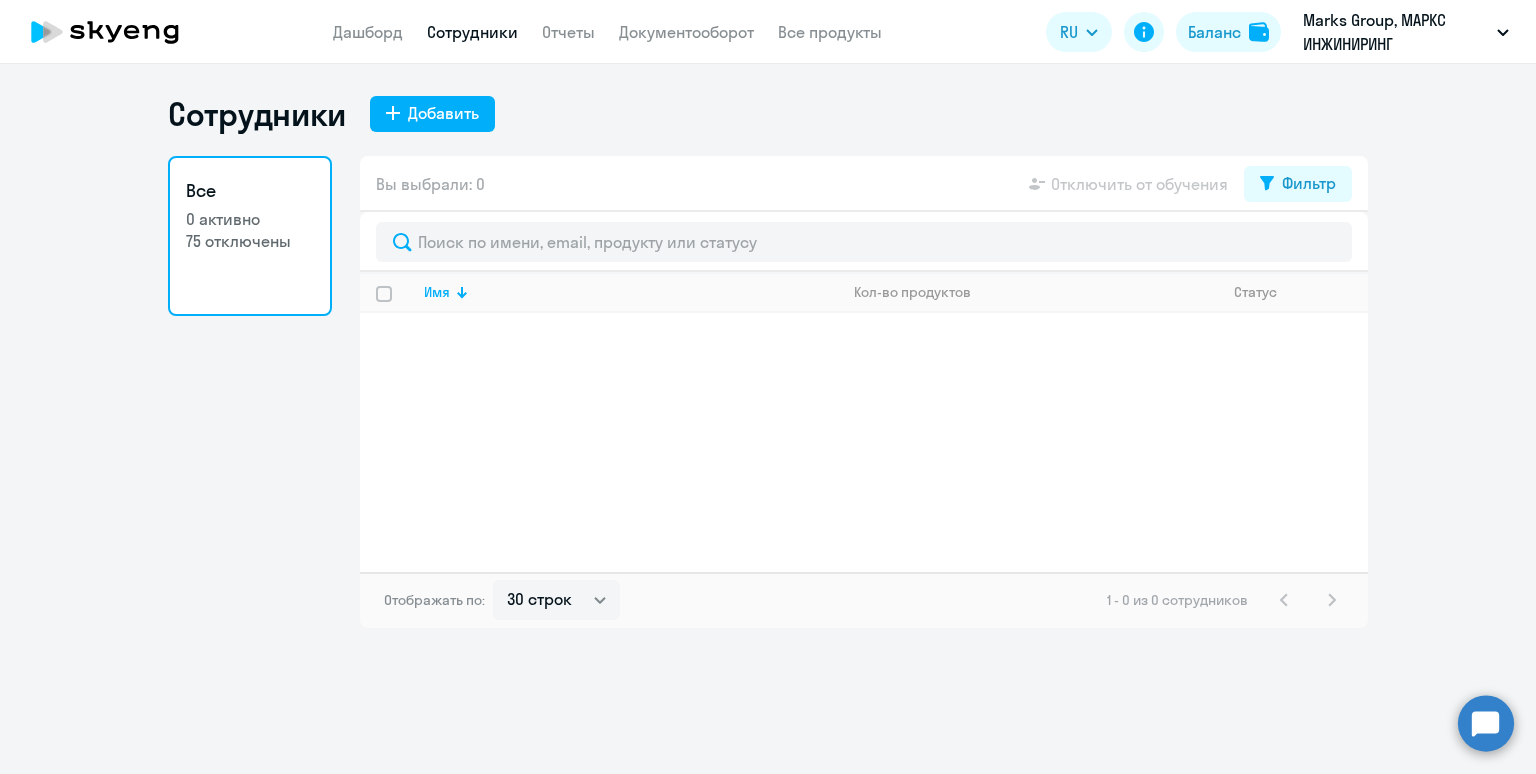 select on "30" 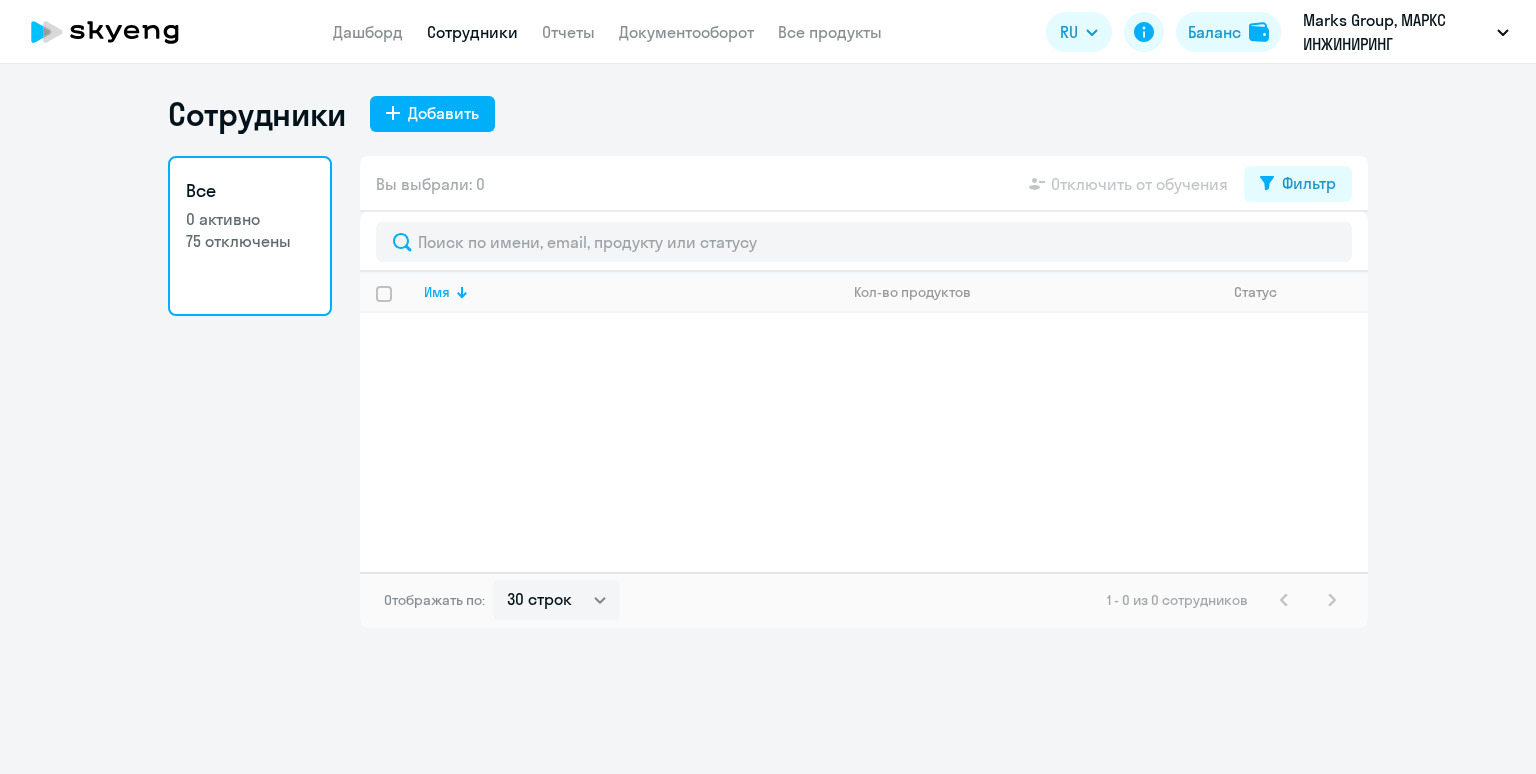 select on "30" 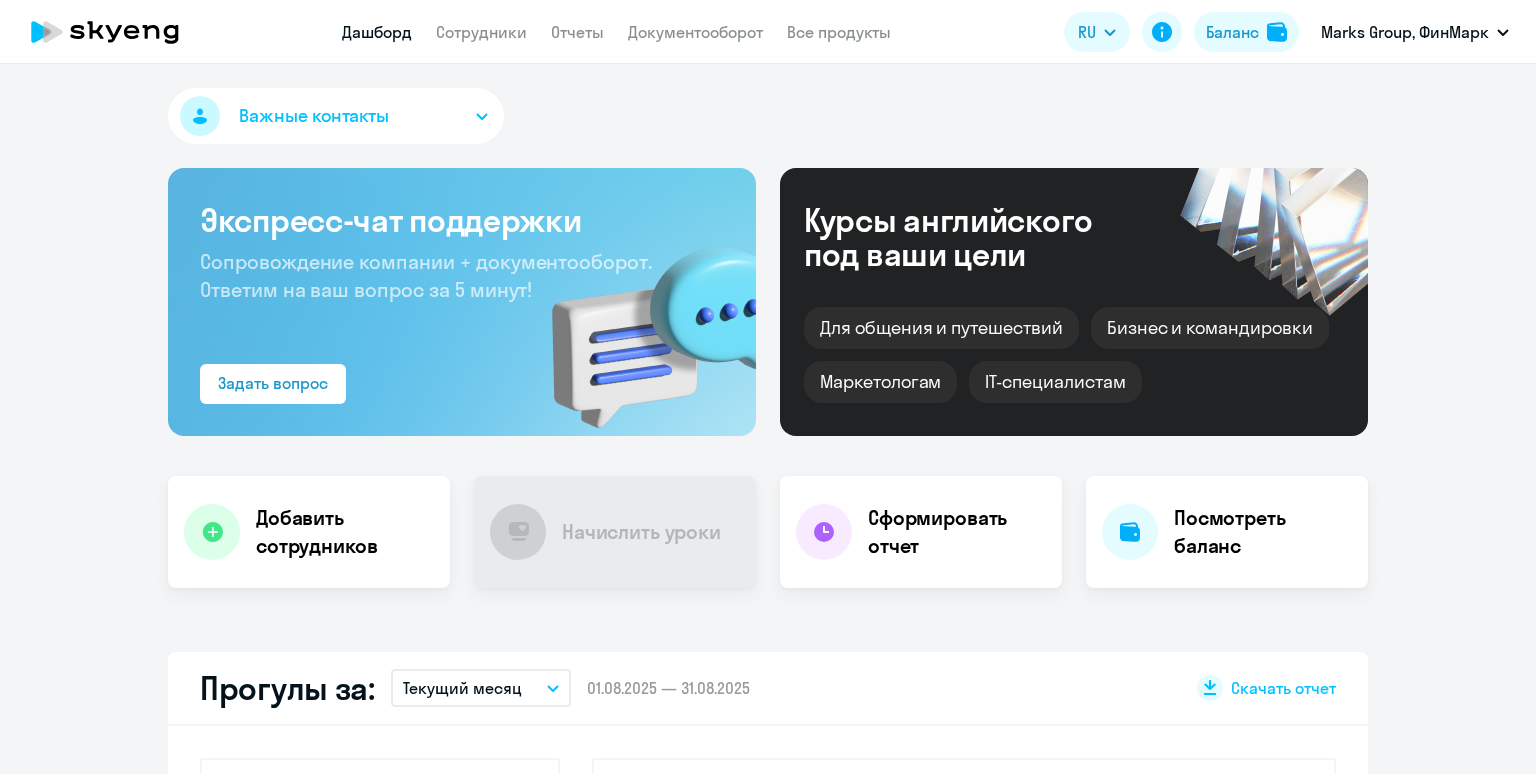 scroll, scrollTop: 0, scrollLeft: 0, axis: both 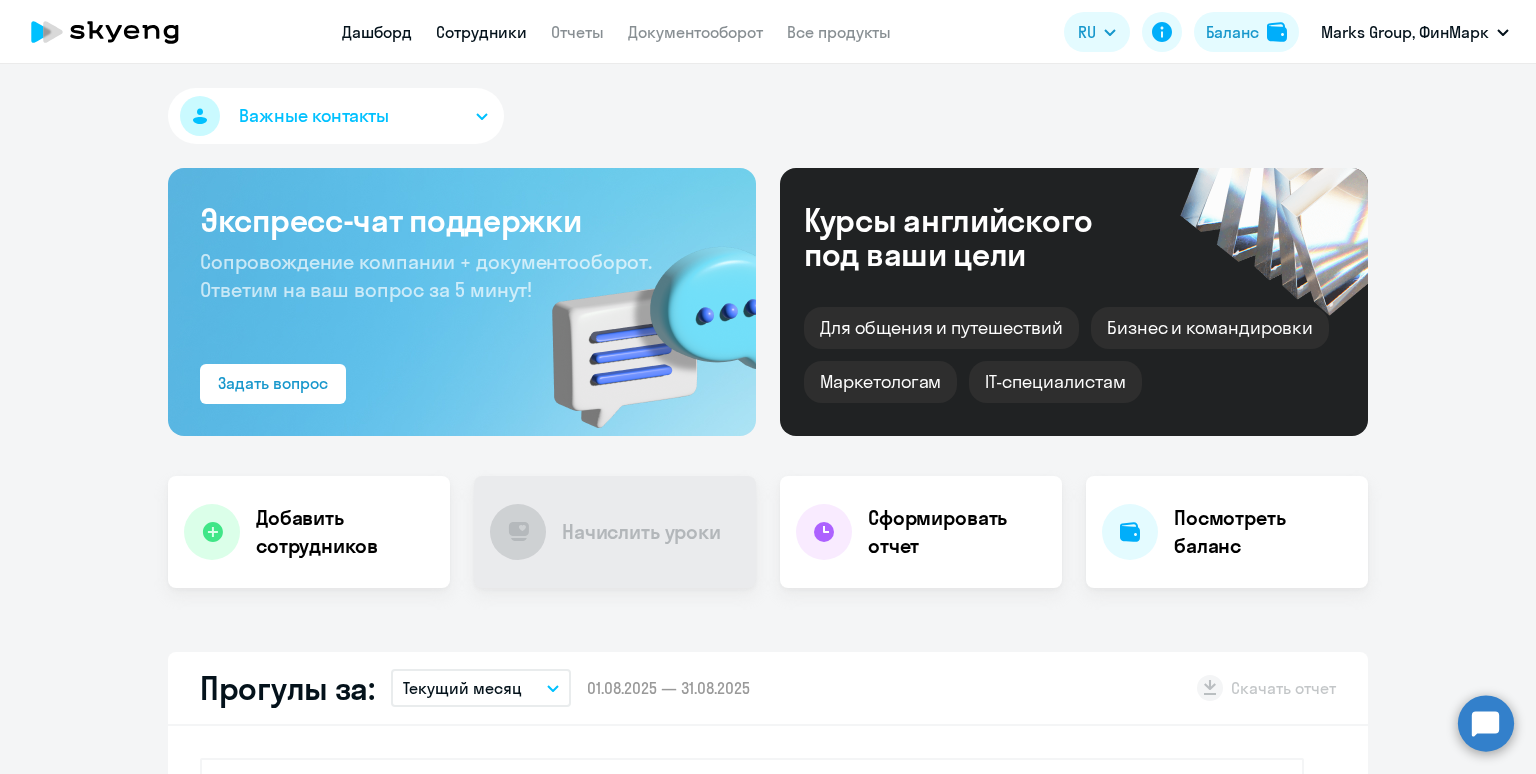 click on "Сотрудники" at bounding box center [481, 32] 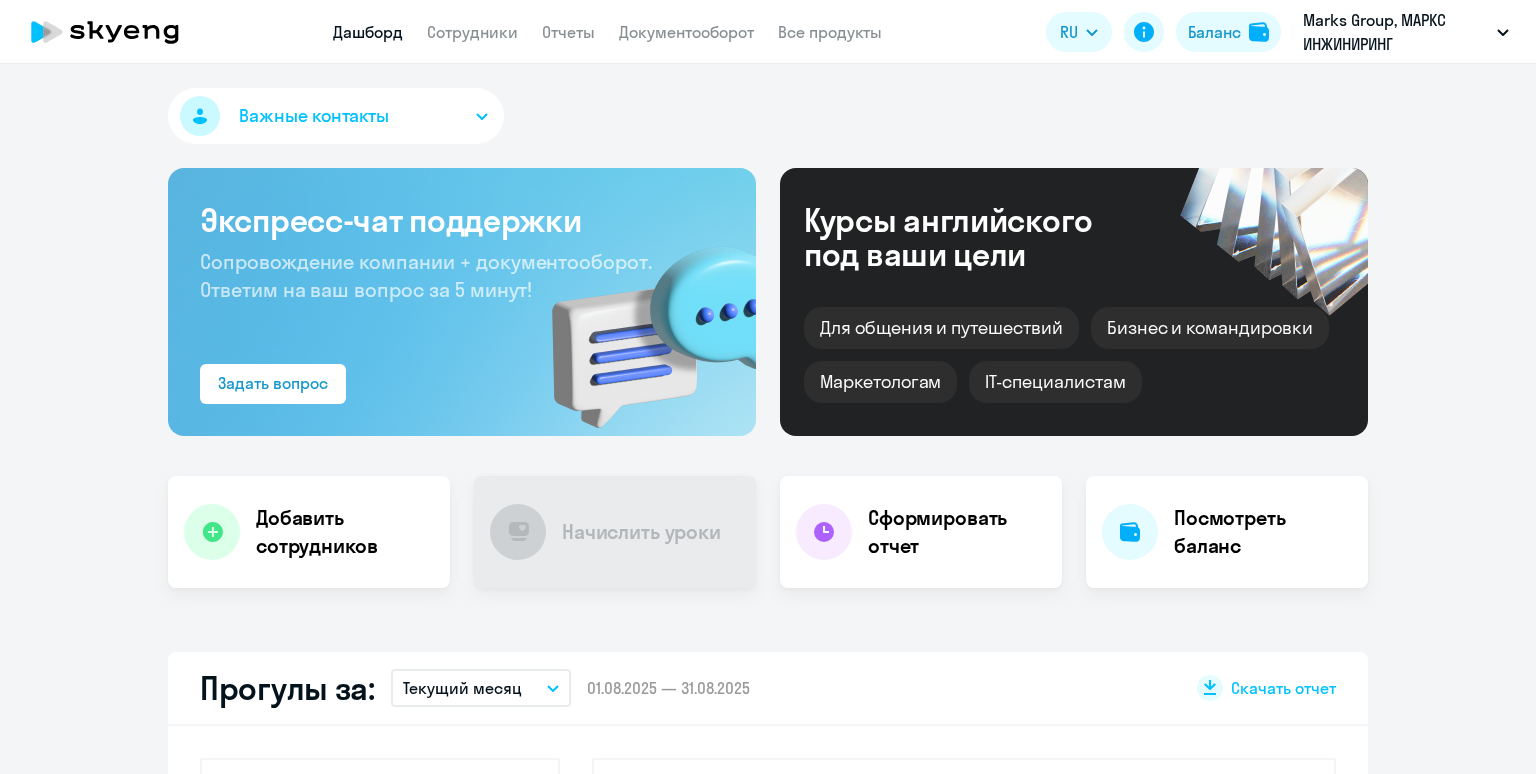 scroll, scrollTop: 0, scrollLeft: 0, axis: both 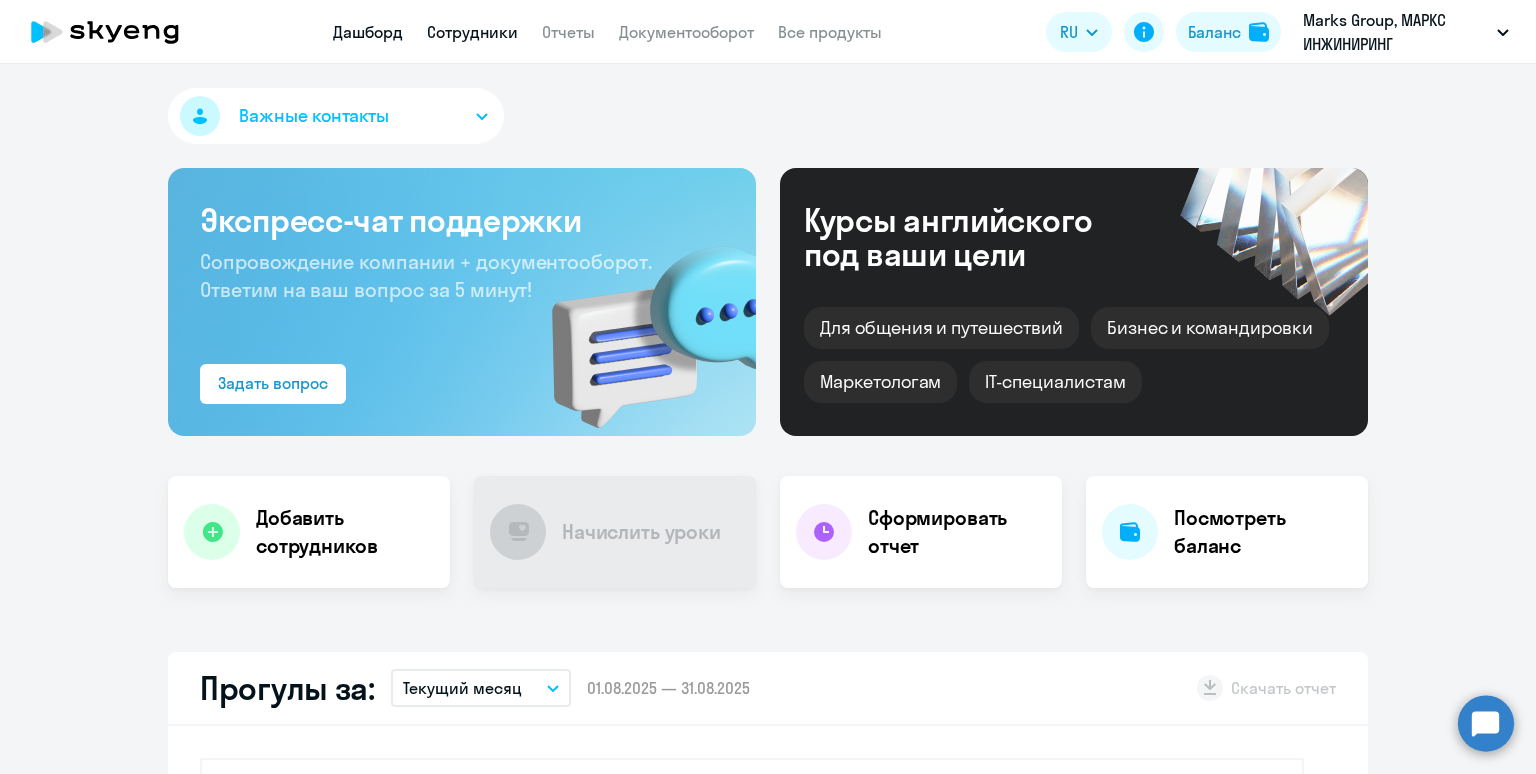 click on "Сотрудники" at bounding box center (472, 32) 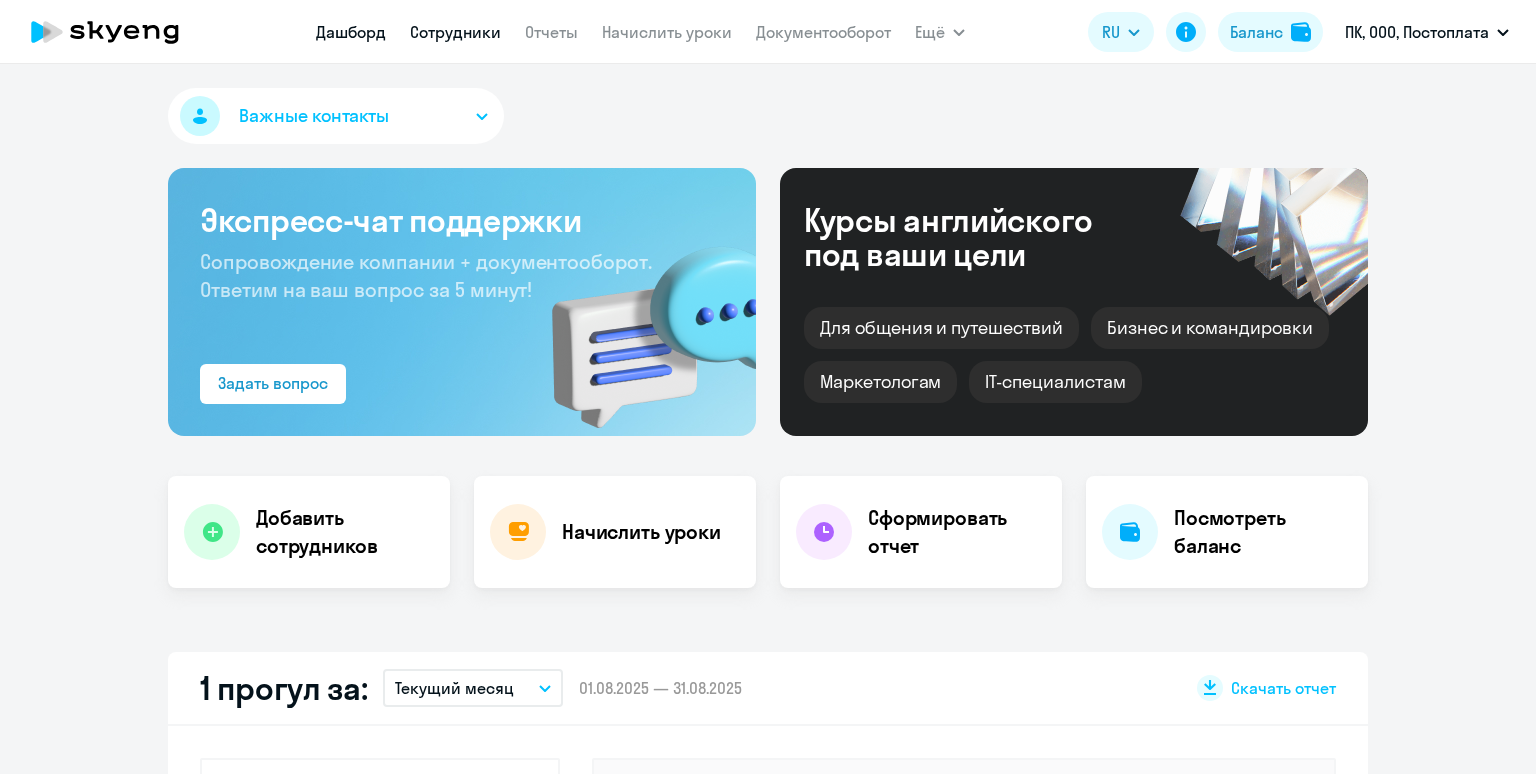 scroll, scrollTop: 0, scrollLeft: 0, axis: both 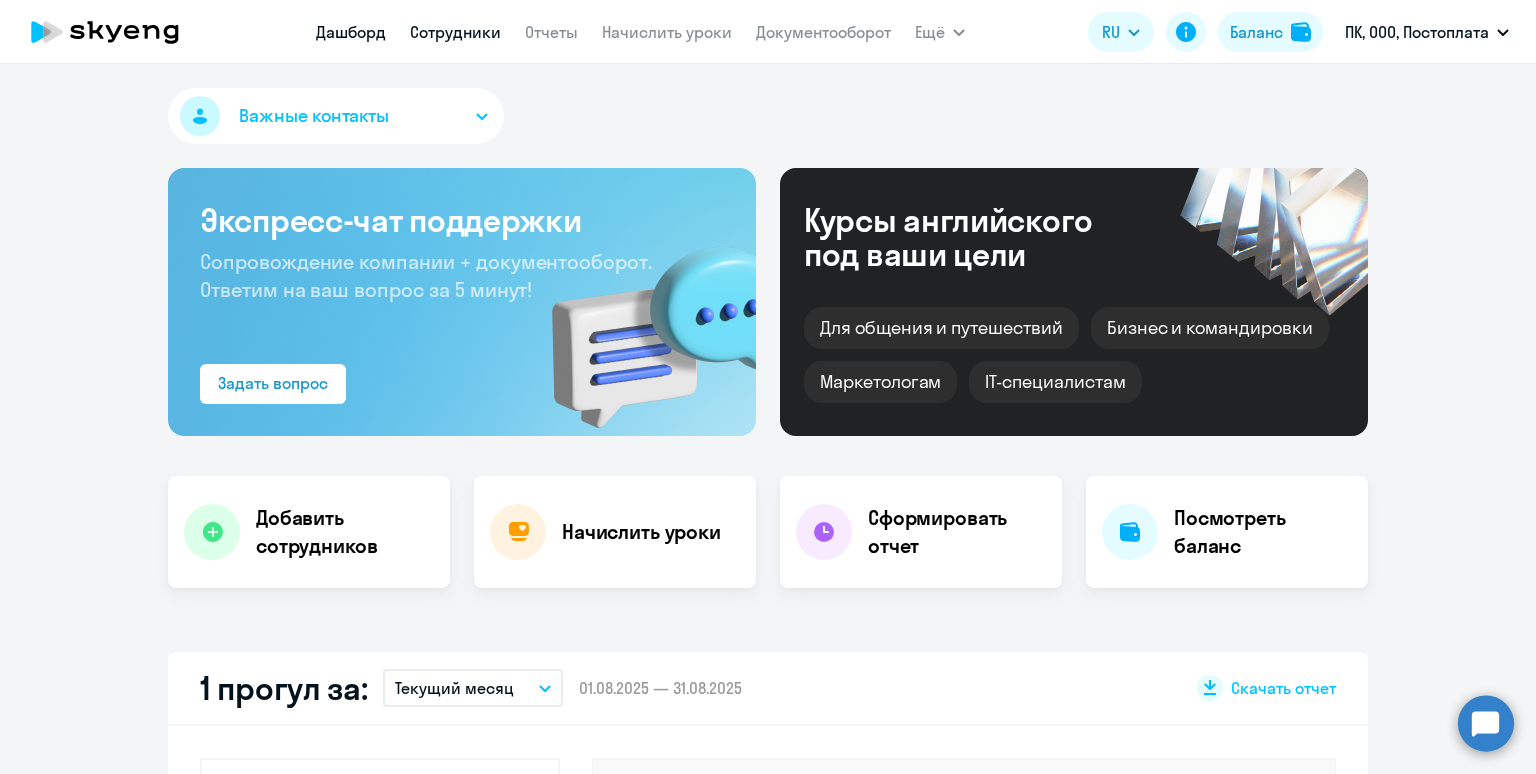 click on "Сотрудники" at bounding box center (455, 32) 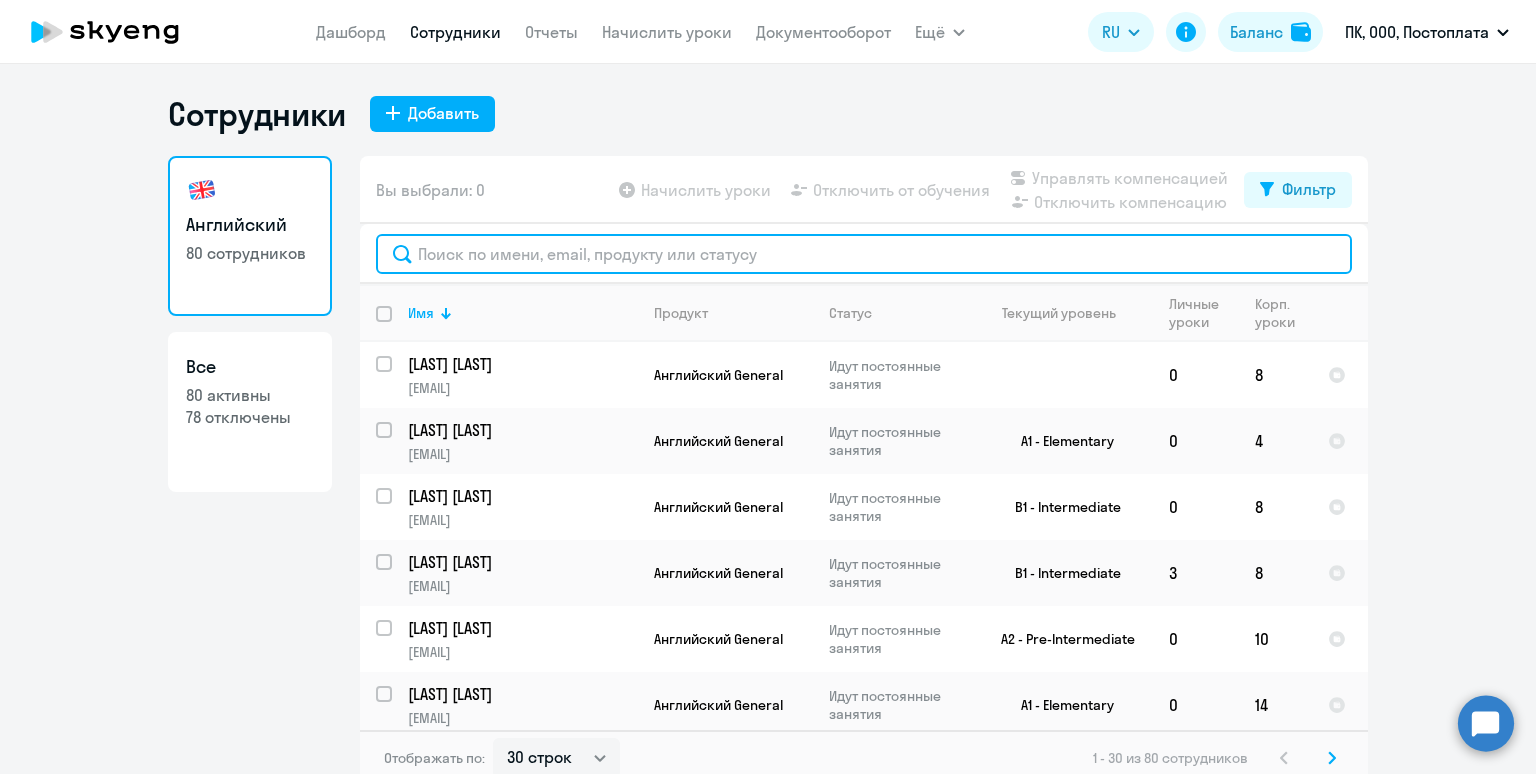 click 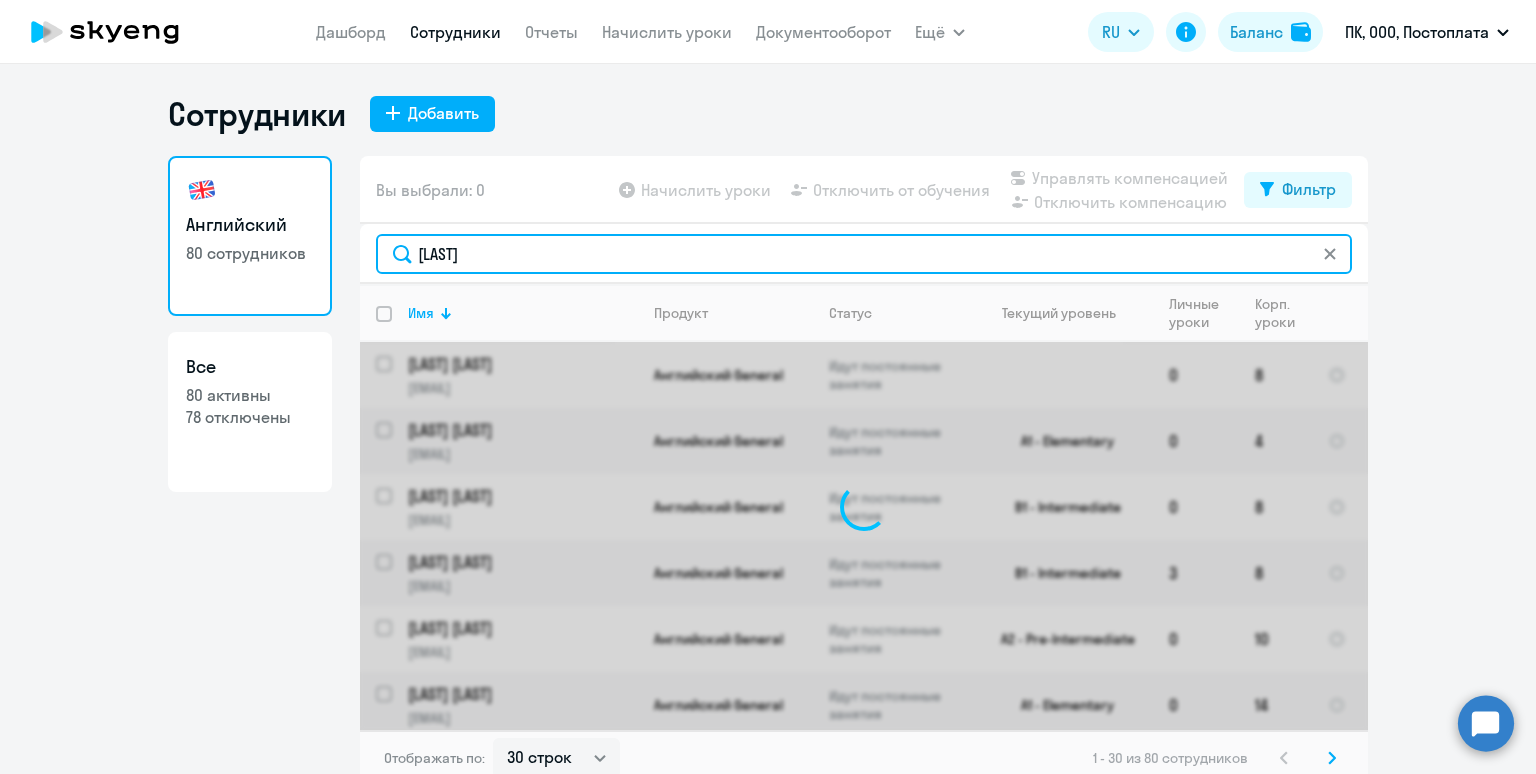 type on "сергеева" 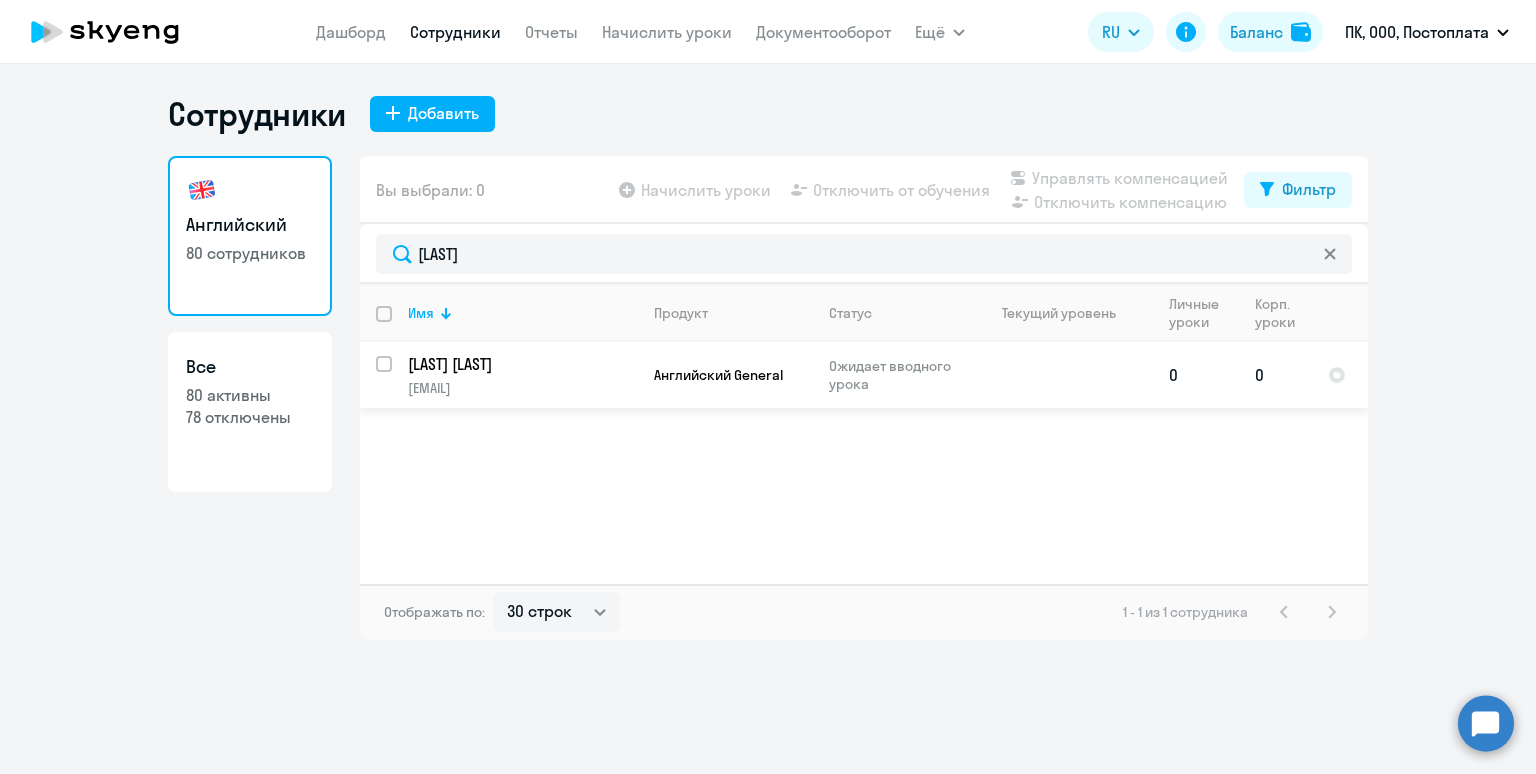 click on "Английский General" 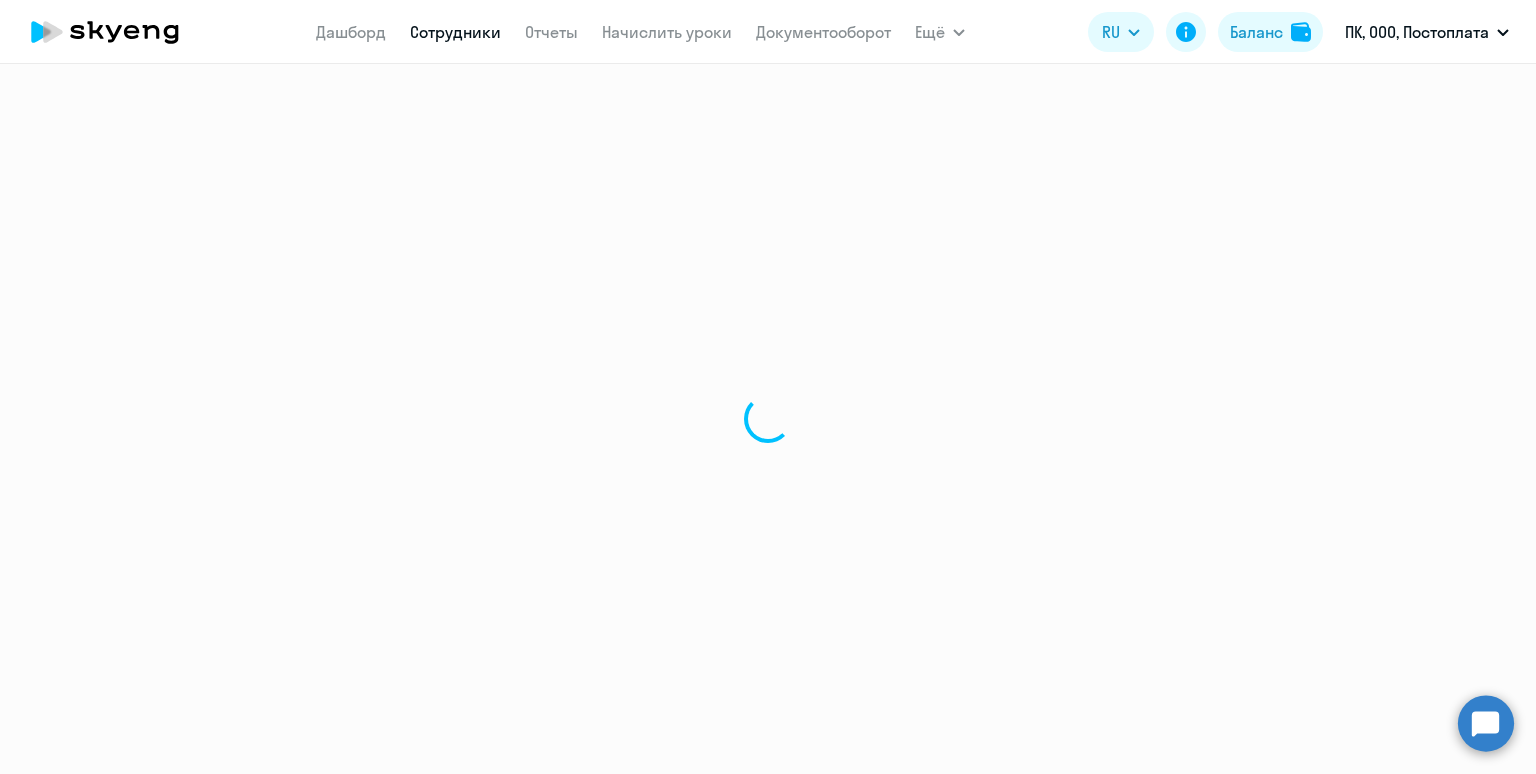 select on "english" 